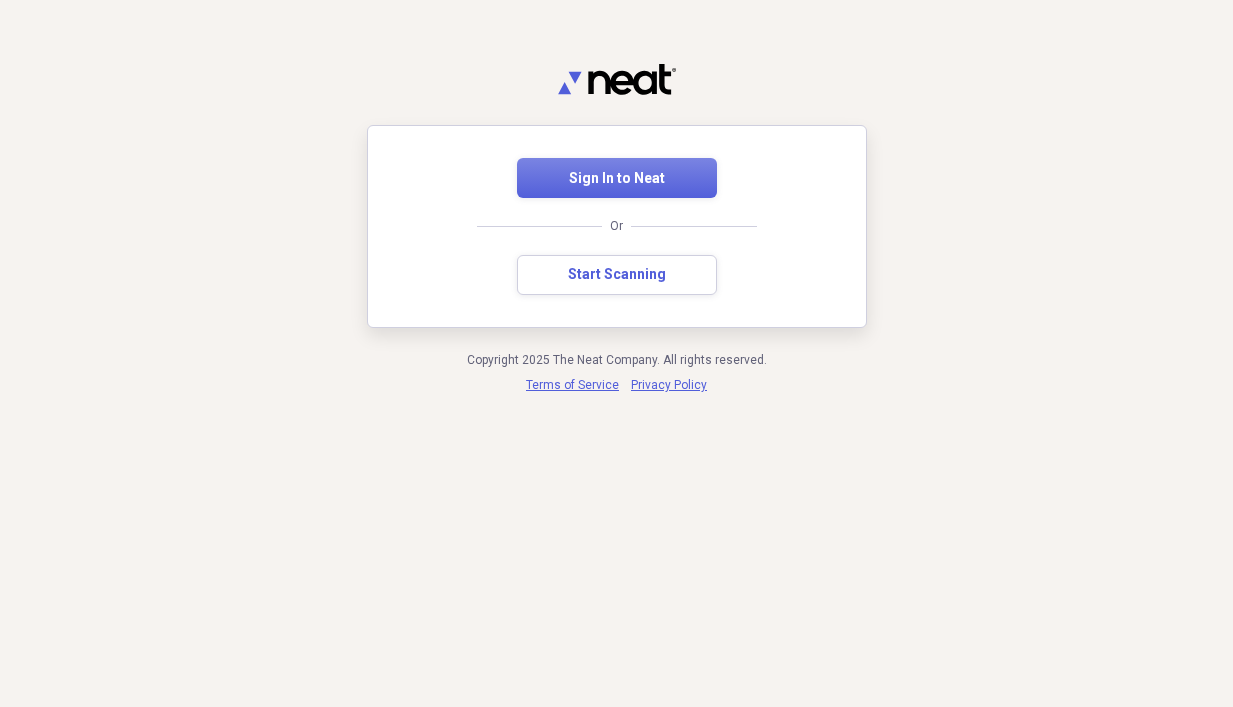 scroll, scrollTop: 0, scrollLeft: 0, axis: both 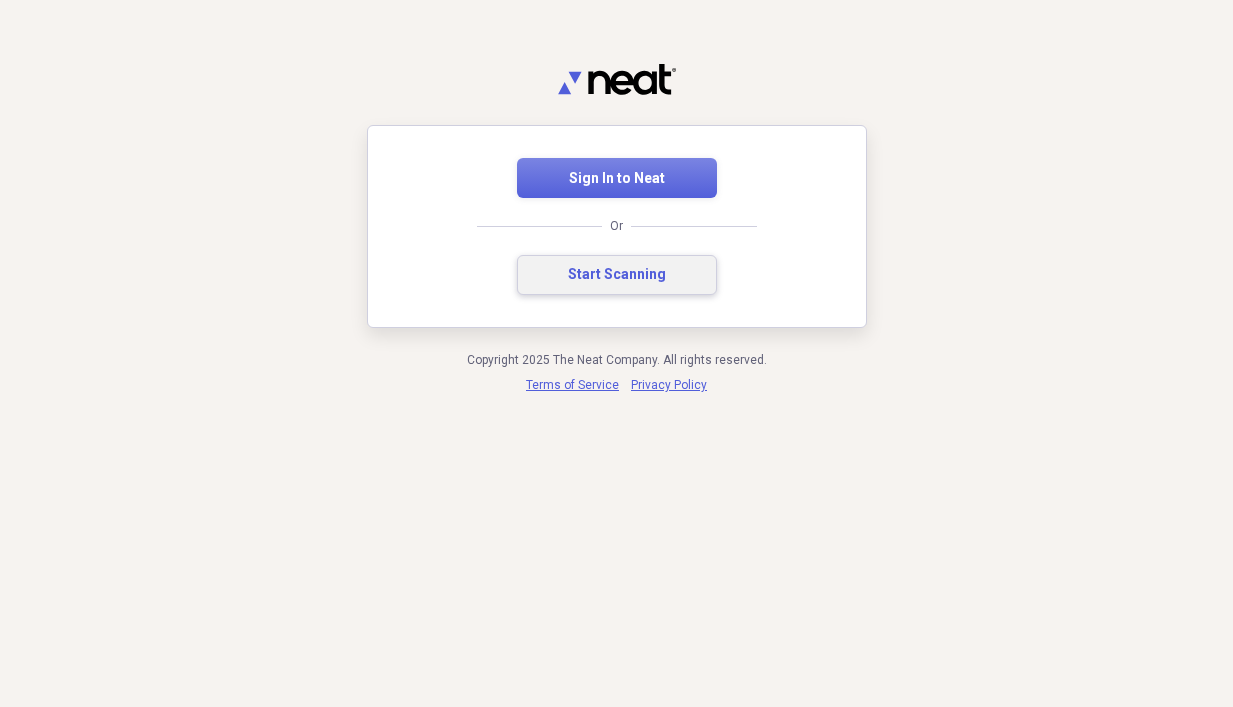 click on "Start Scanning" at bounding box center [617, 275] 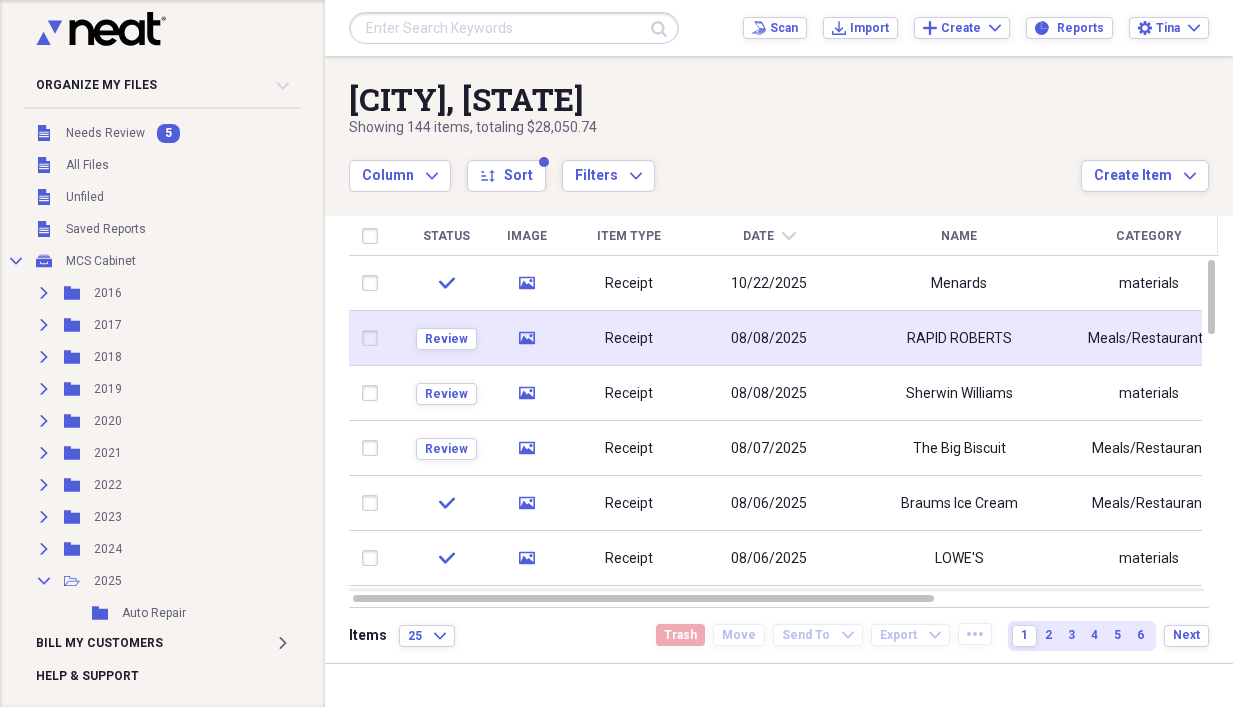 click on "Receipt" at bounding box center [629, 339] 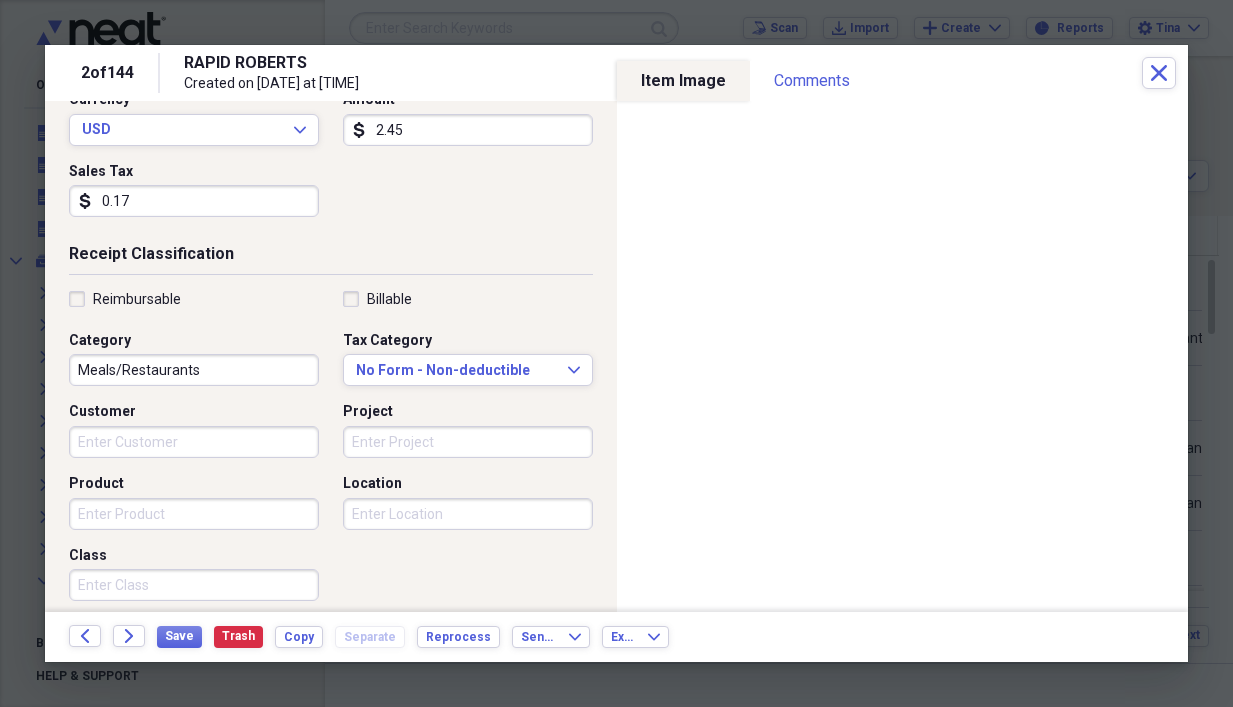 scroll, scrollTop: 300, scrollLeft: 0, axis: vertical 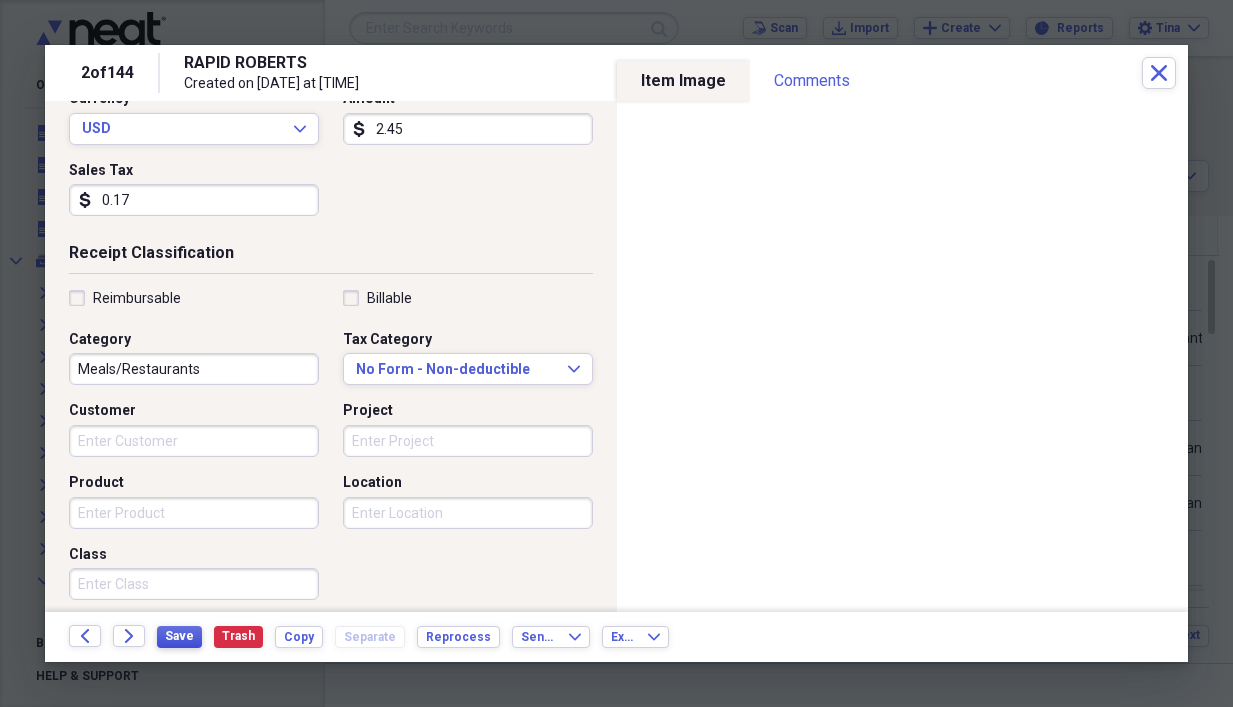 click on "Save" at bounding box center (179, 636) 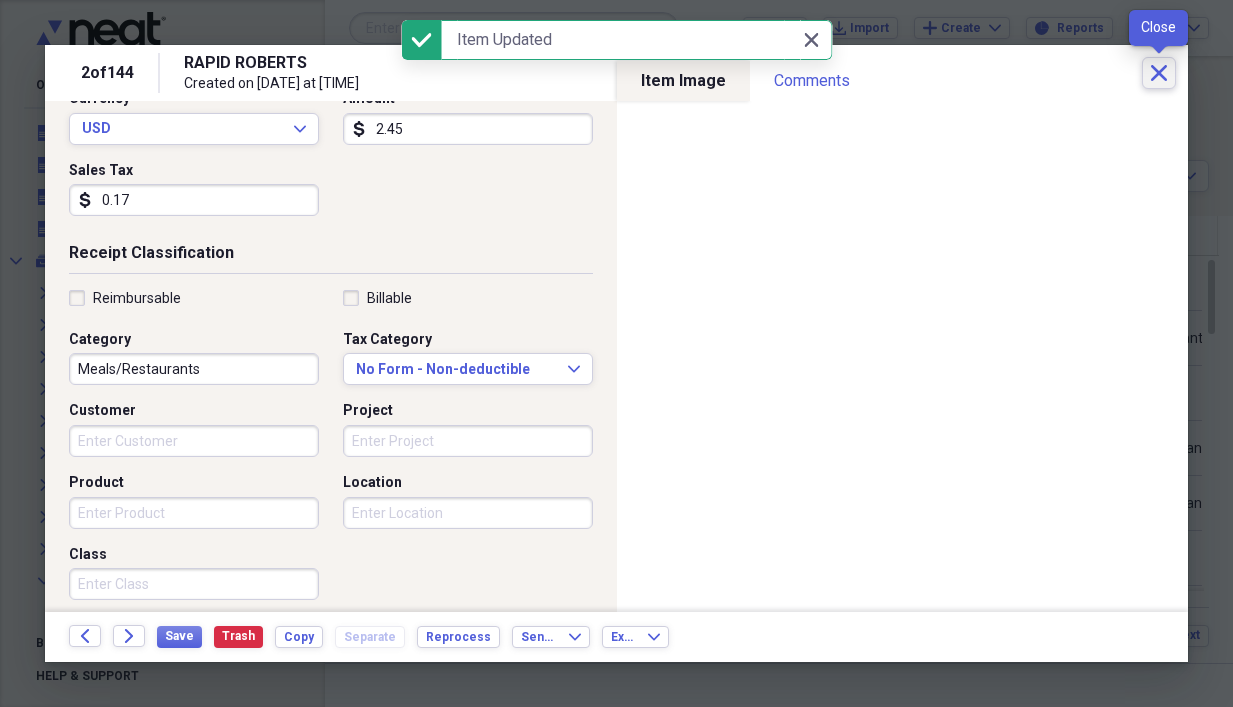 click 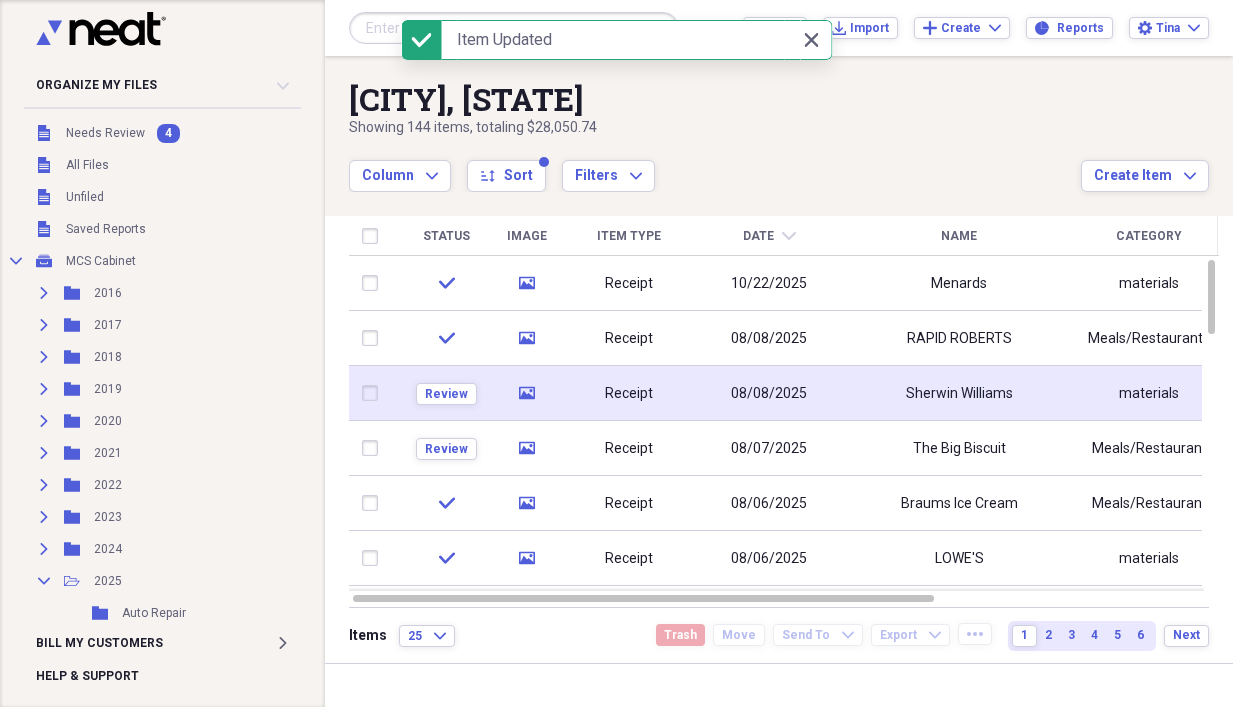 click on "Receipt" at bounding box center [629, 394] 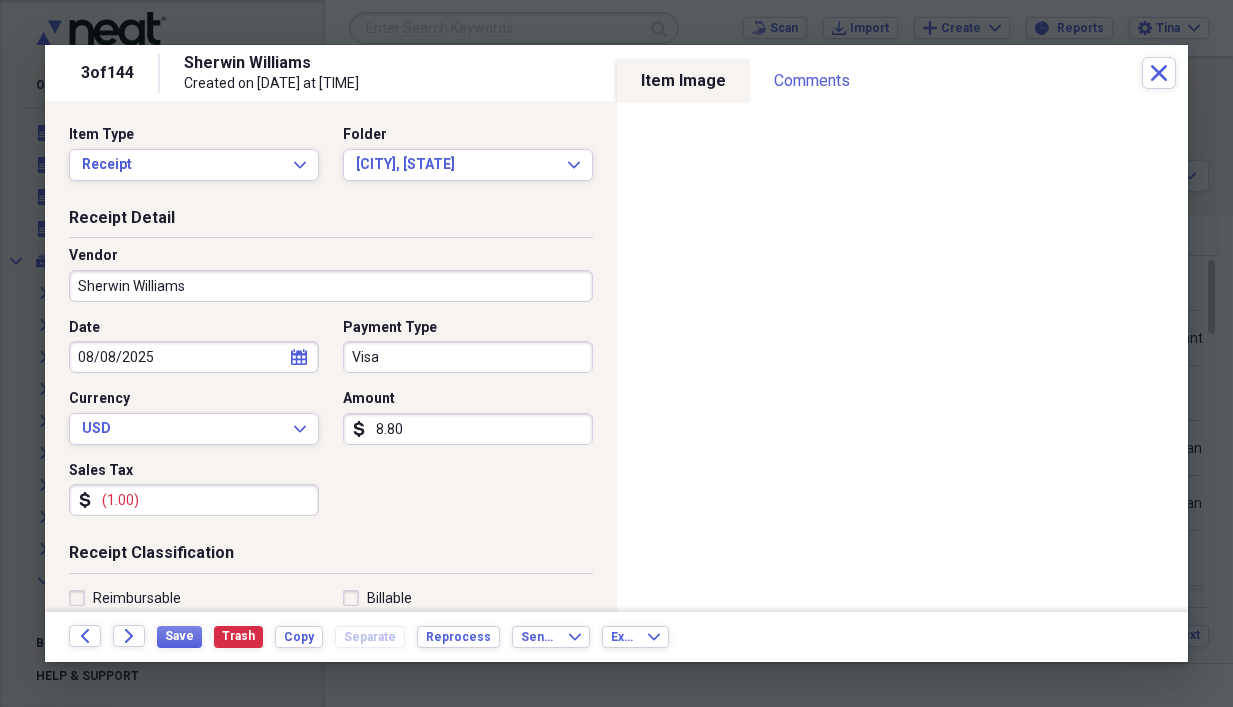 click on "(1.00)" at bounding box center (194, 500) 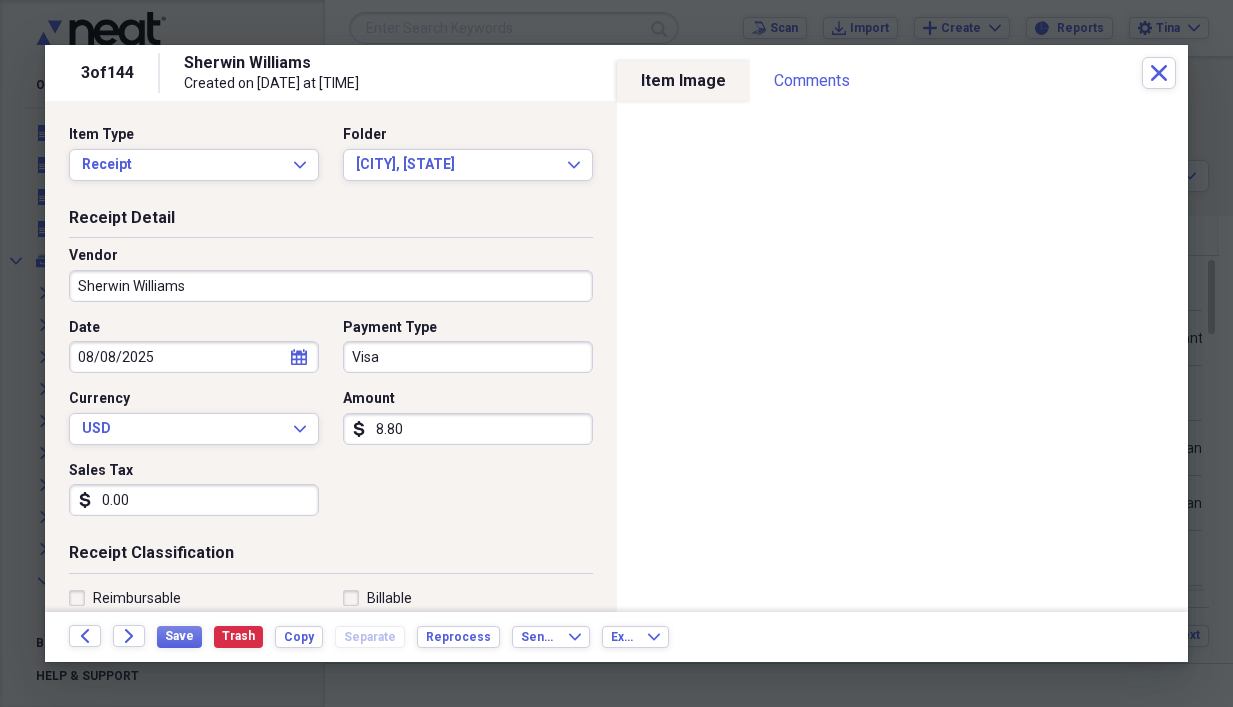 type on "0.00" 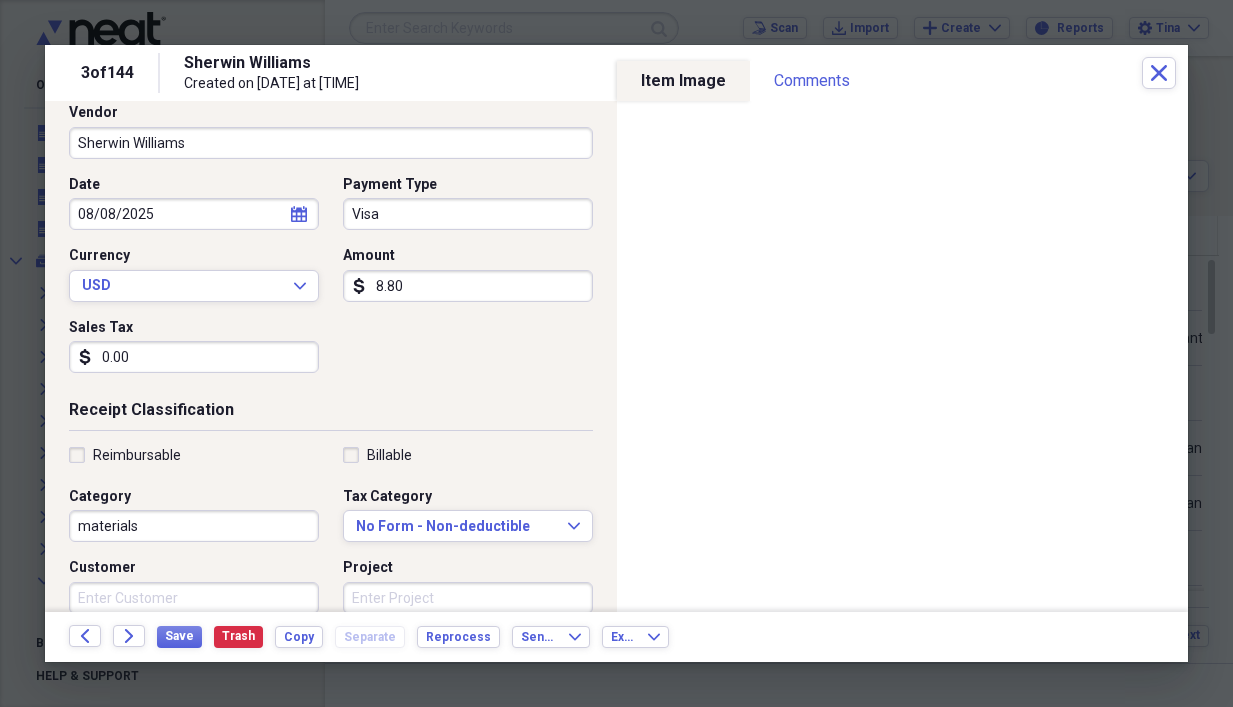 scroll, scrollTop: 200, scrollLeft: 0, axis: vertical 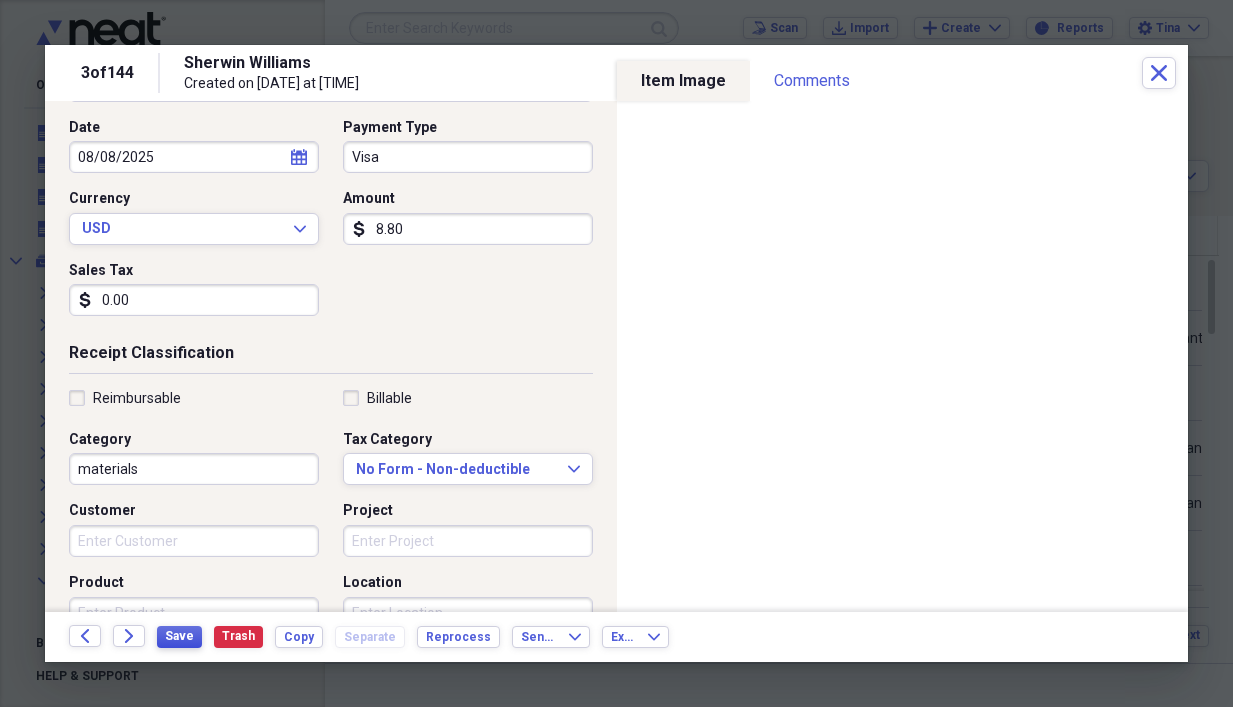 click on "Save" at bounding box center [179, 636] 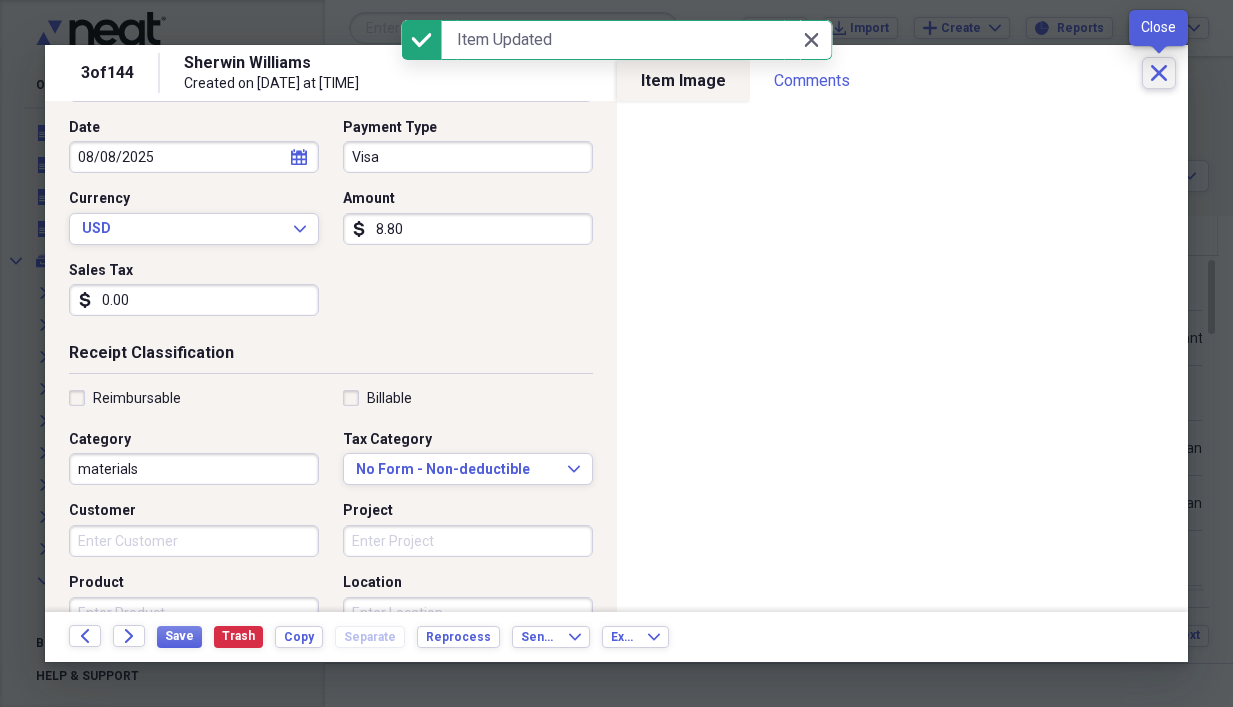 click on "Close" at bounding box center [1159, 73] 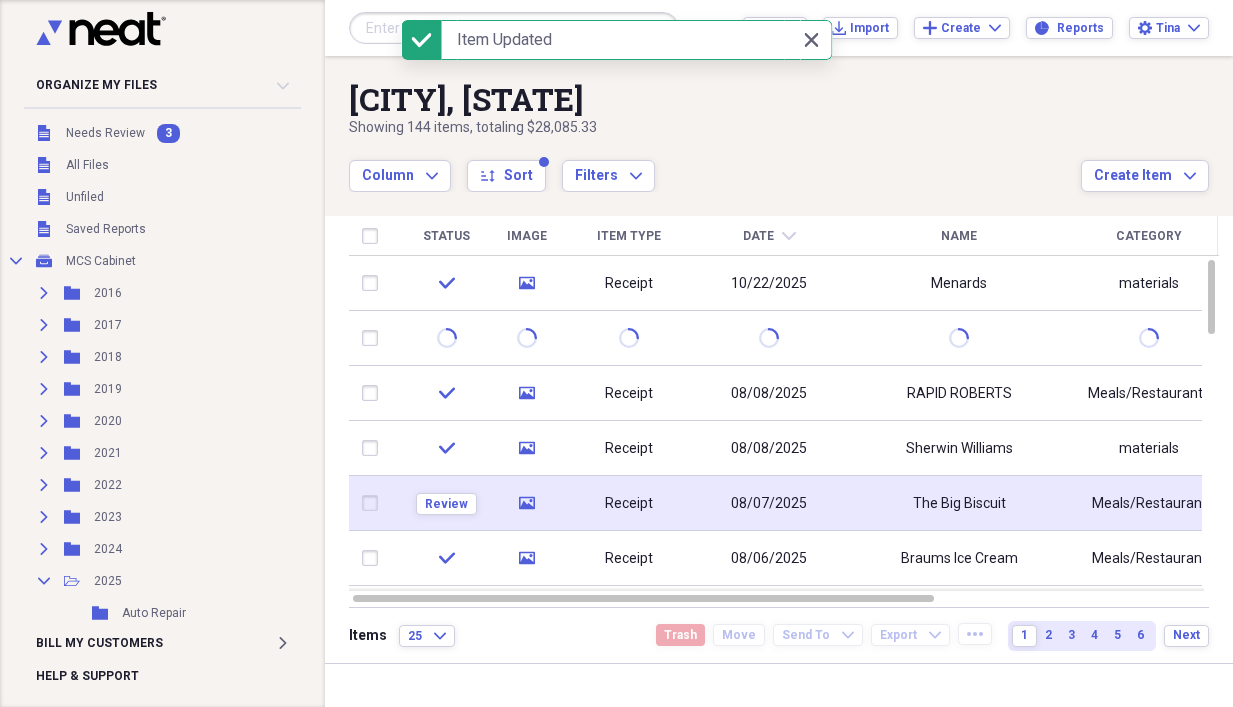 click on "Receipt" at bounding box center [629, 504] 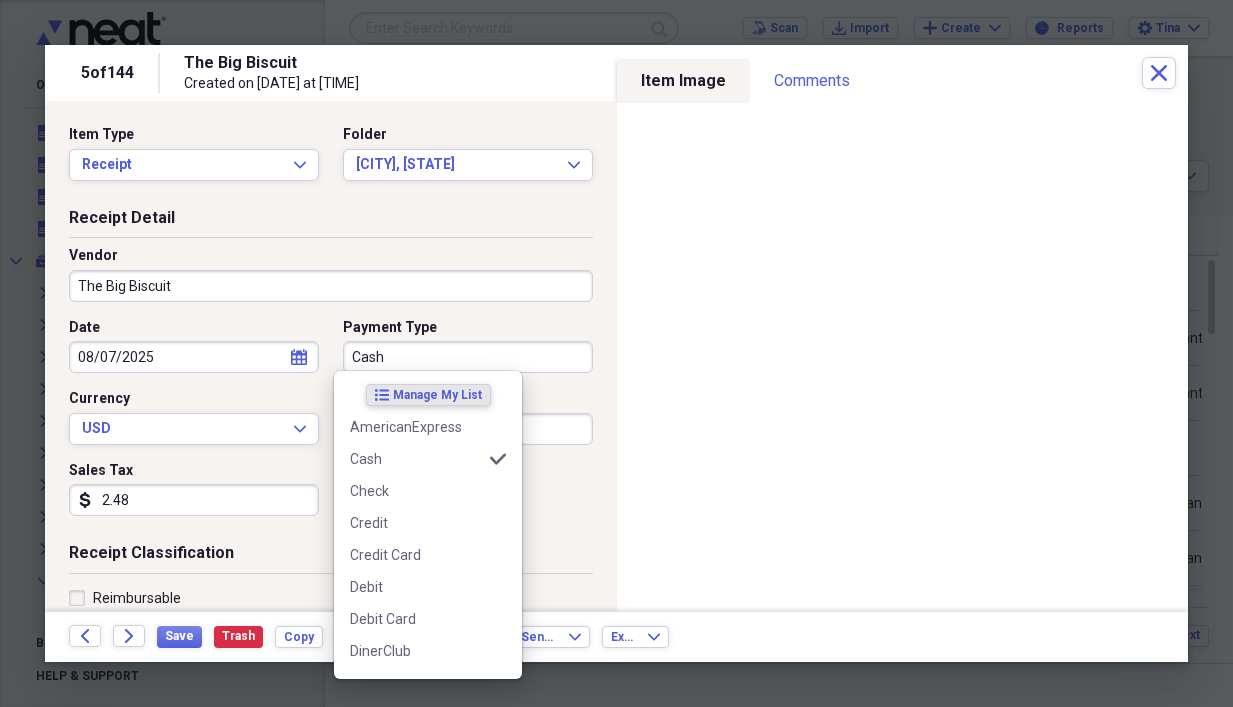 drag, startPoint x: 419, startPoint y: 360, endPoint x: 434, endPoint y: 366, distance: 16.155495 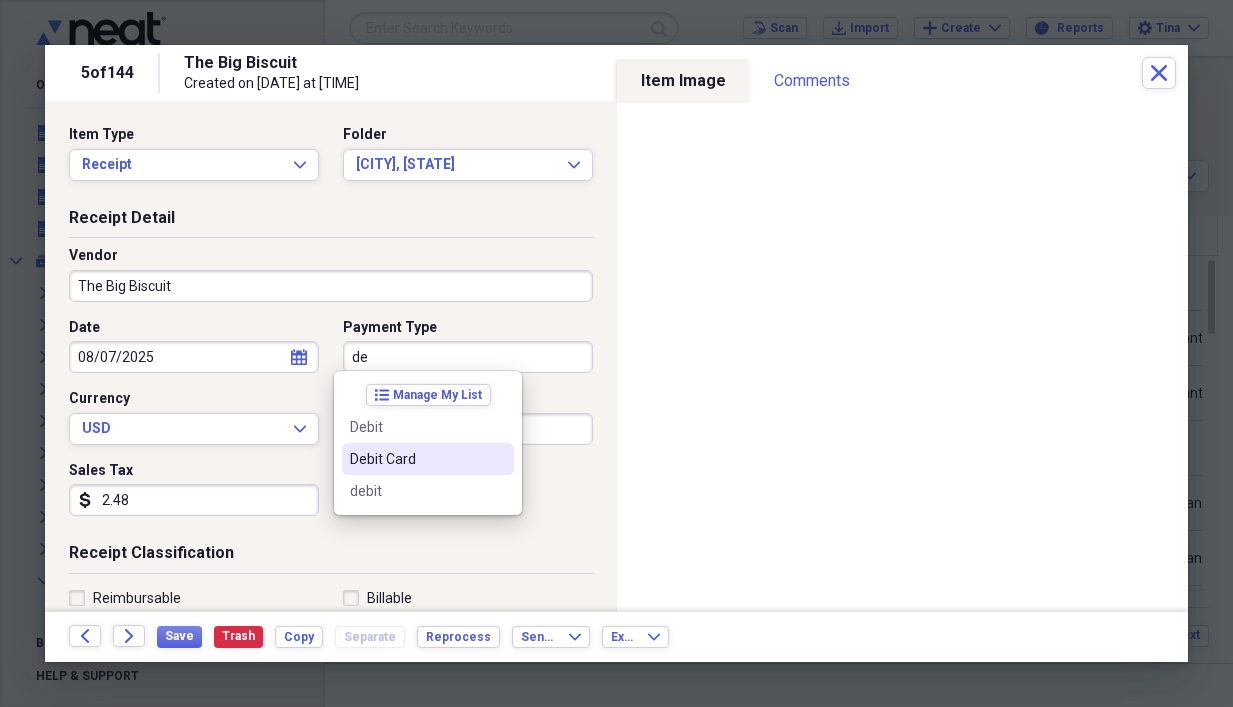 click on "Debit Card" at bounding box center [416, 459] 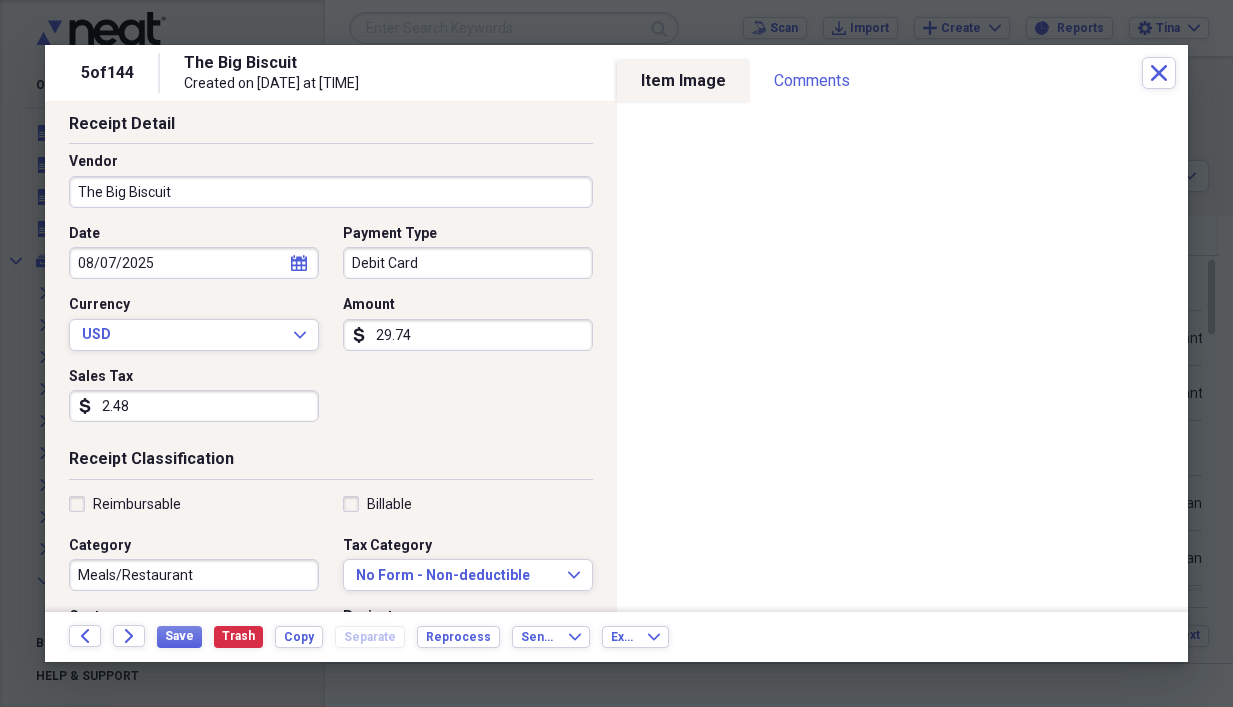 scroll, scrollTop: 200, scrollLeft: 0, axis: vertical 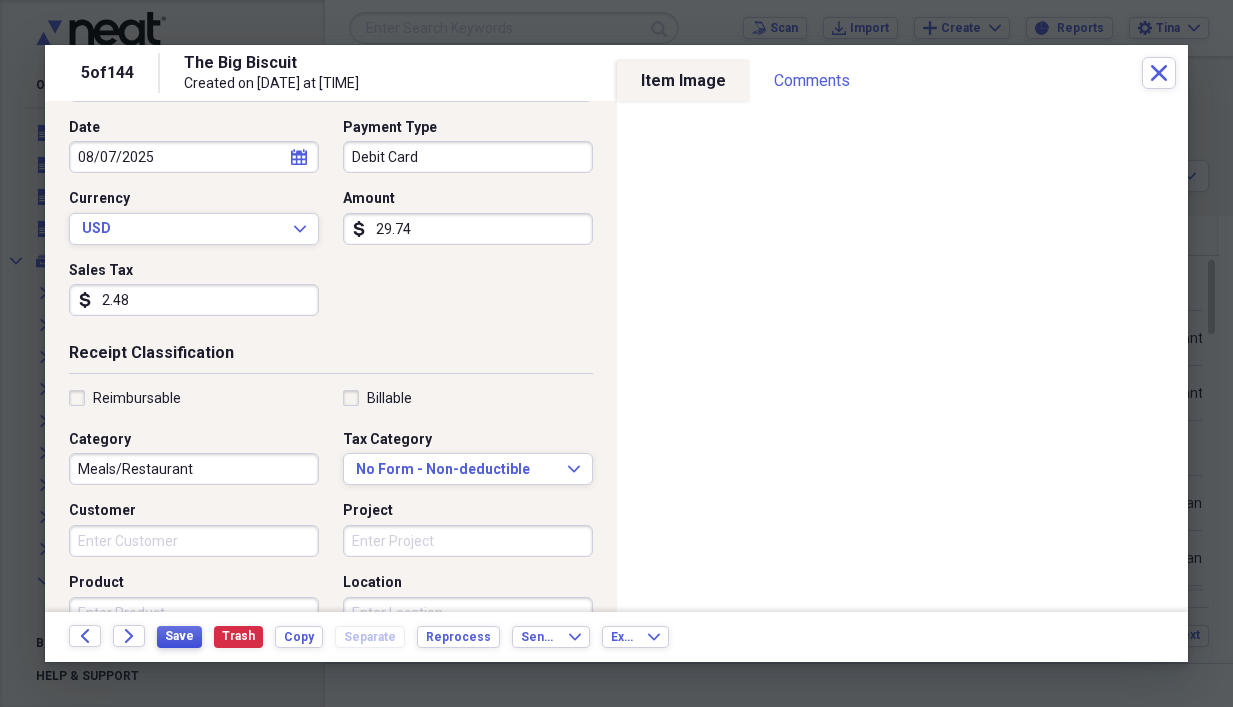 click on "Save" at bounding box center (179, 636) 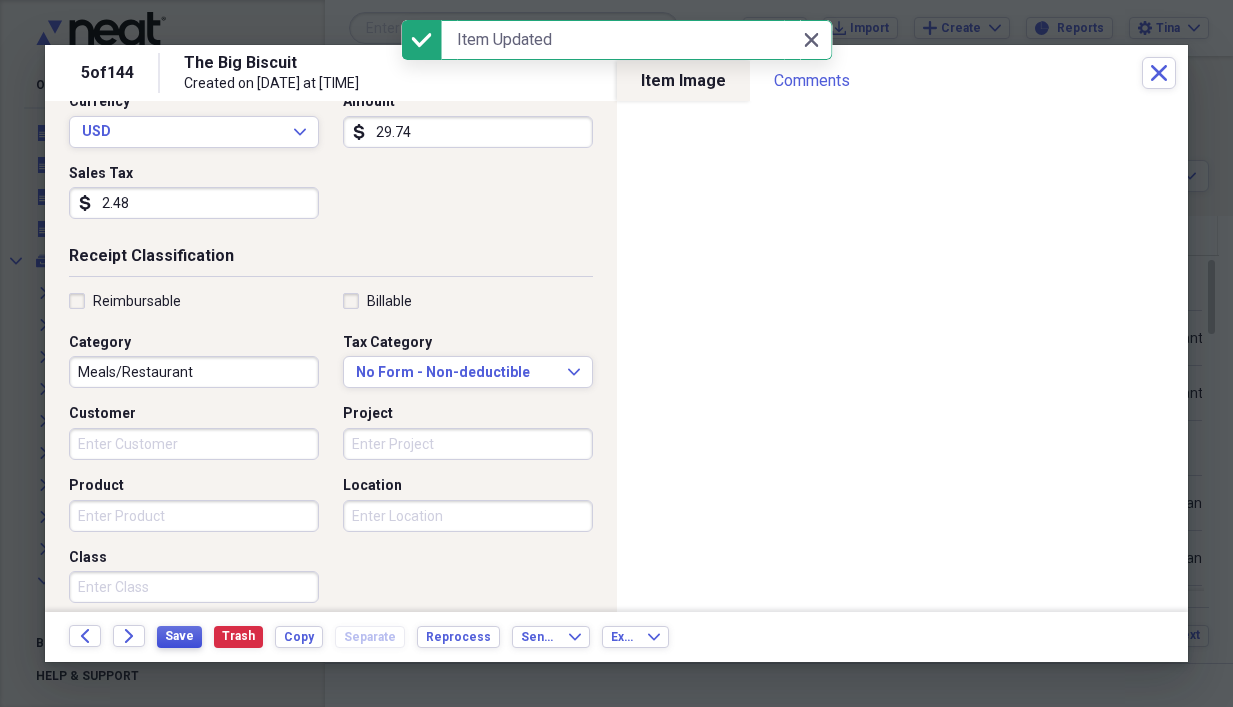 scroll, scrollTop: 500, scrollLeft: 0, axis: vertical 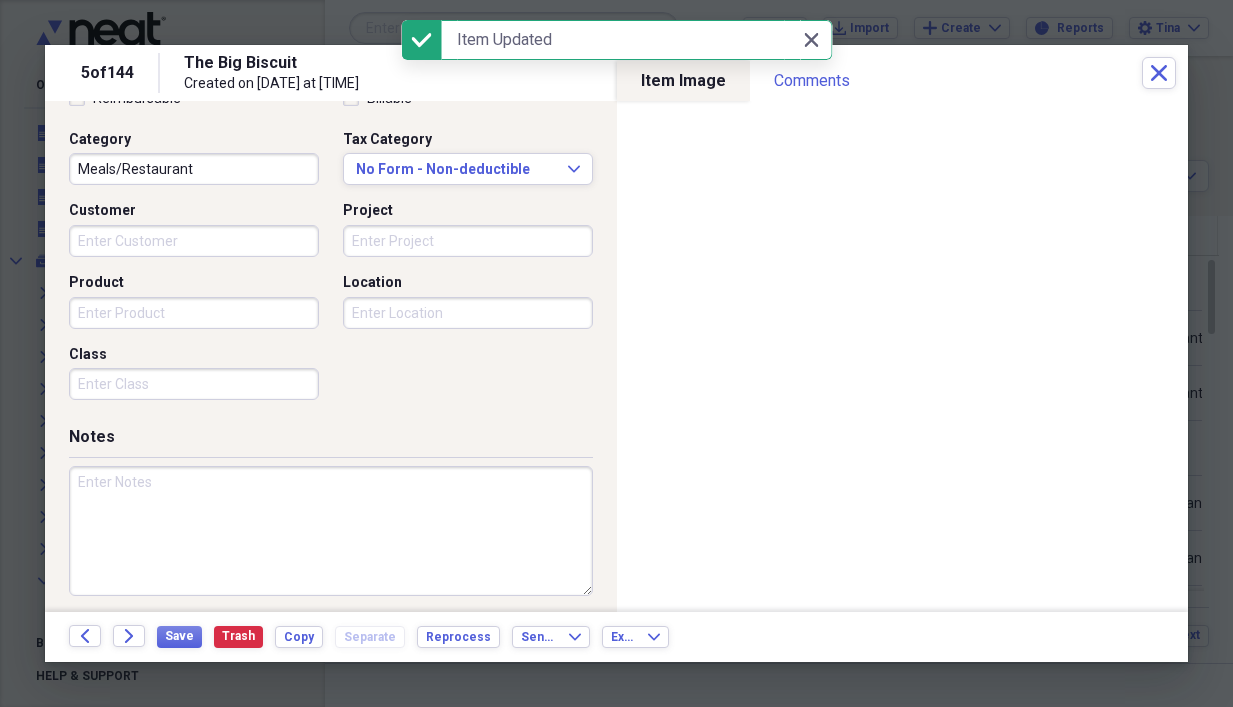 click at bounding box center (331, 531) 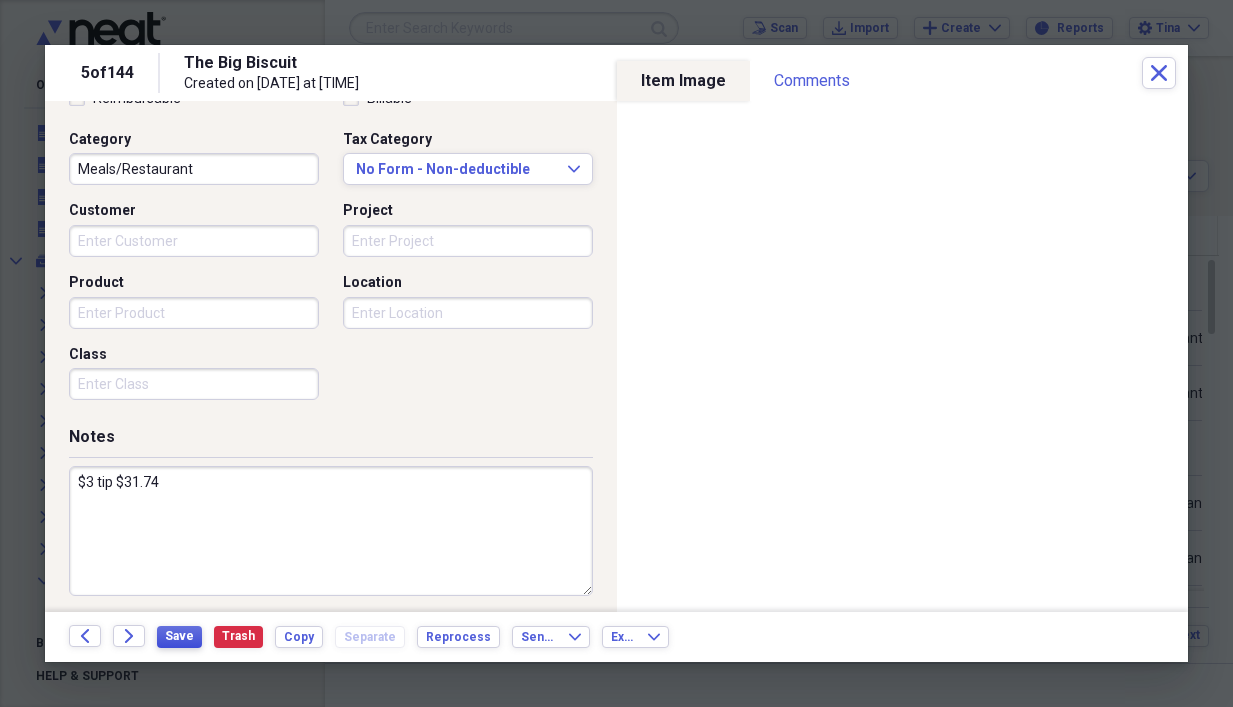 type on "$3 tip $31.74" 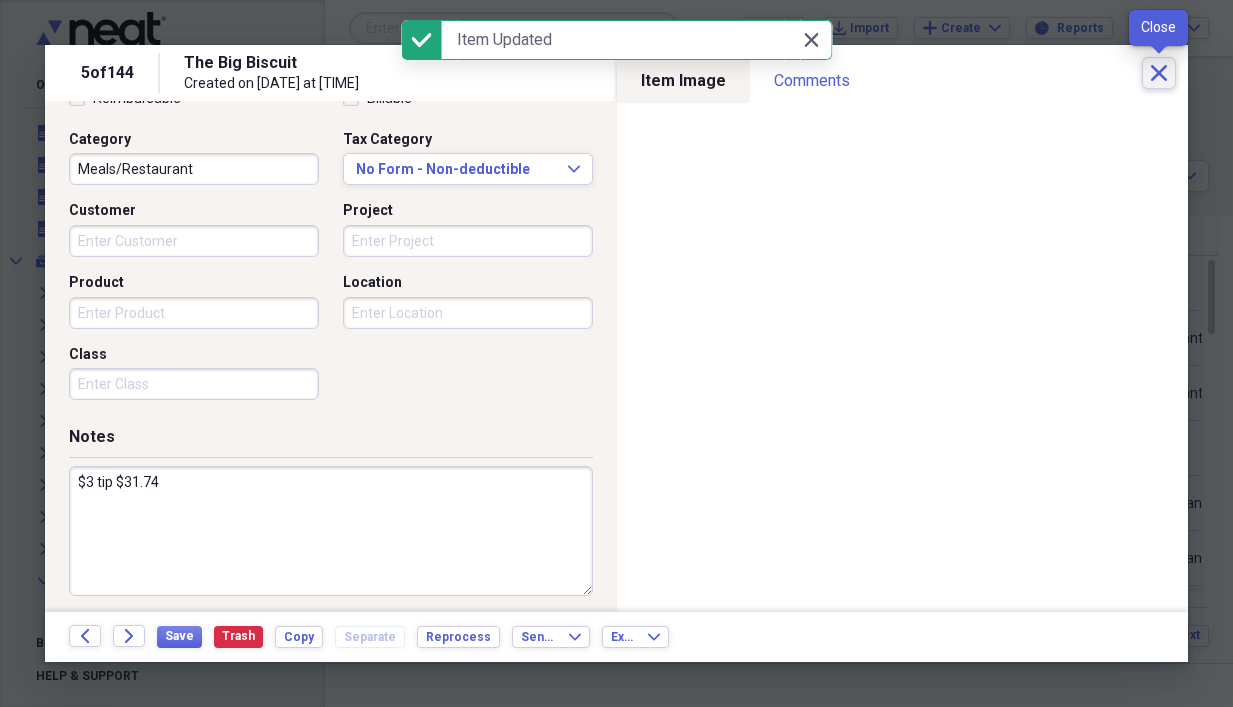 click on "Close" 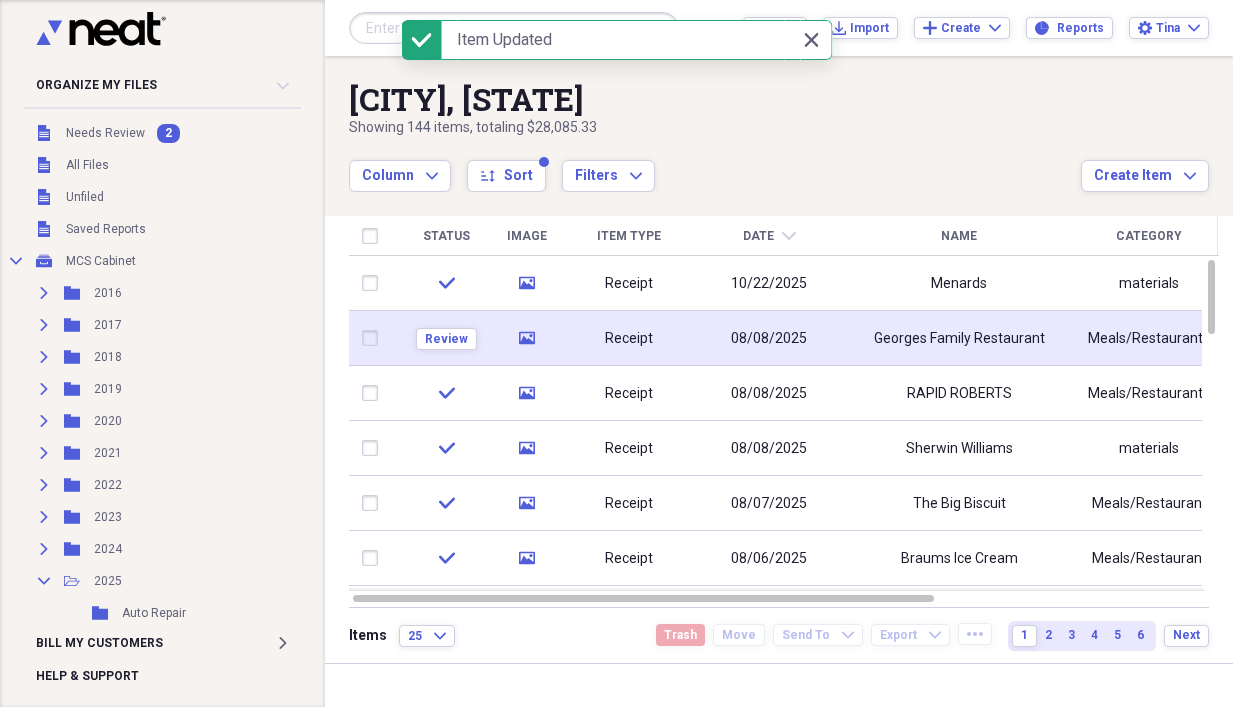 click on "Receipt" at bounding box center (629, 338) 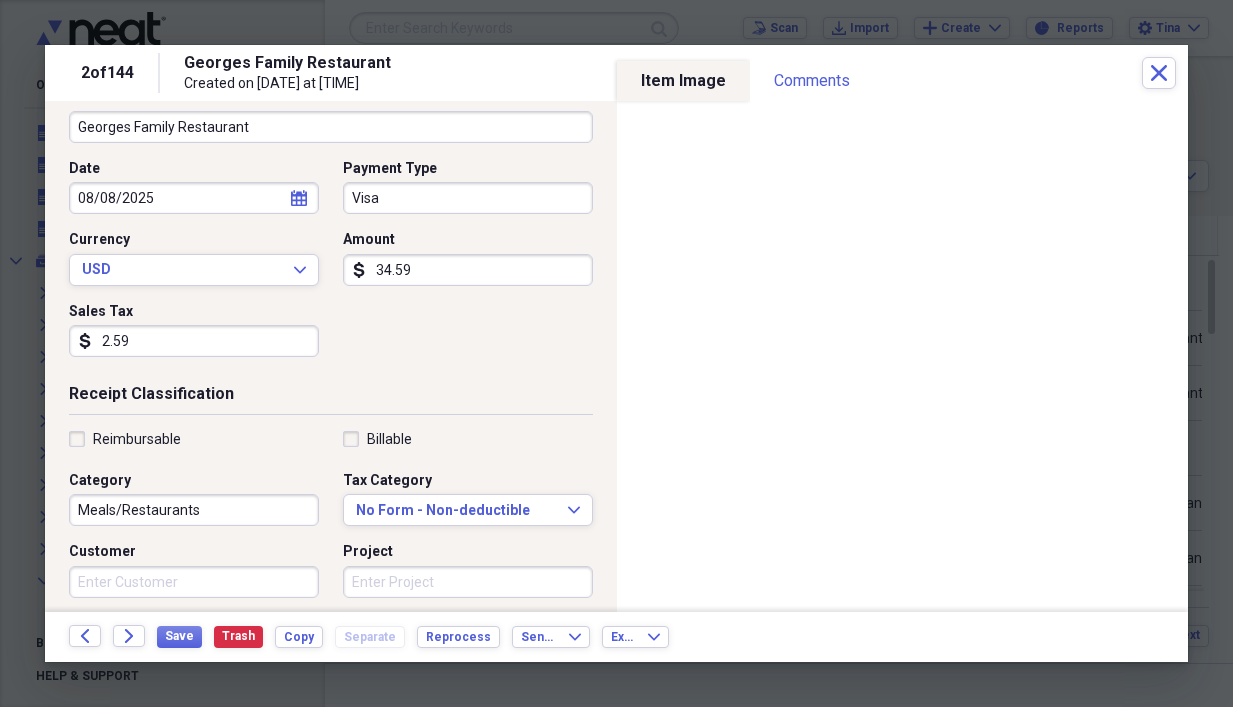 scroll, scrollTop: 503, scrollLeft: 0, axis: vertical 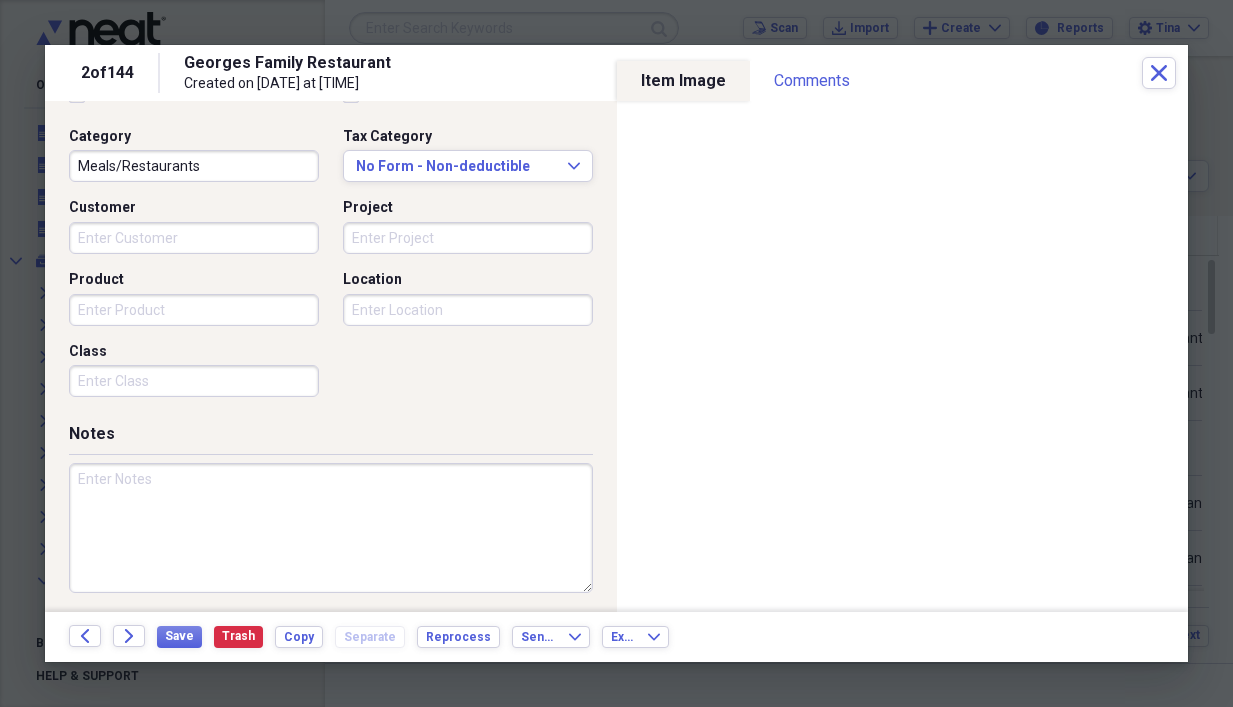 click at bounding box center (331, 528) 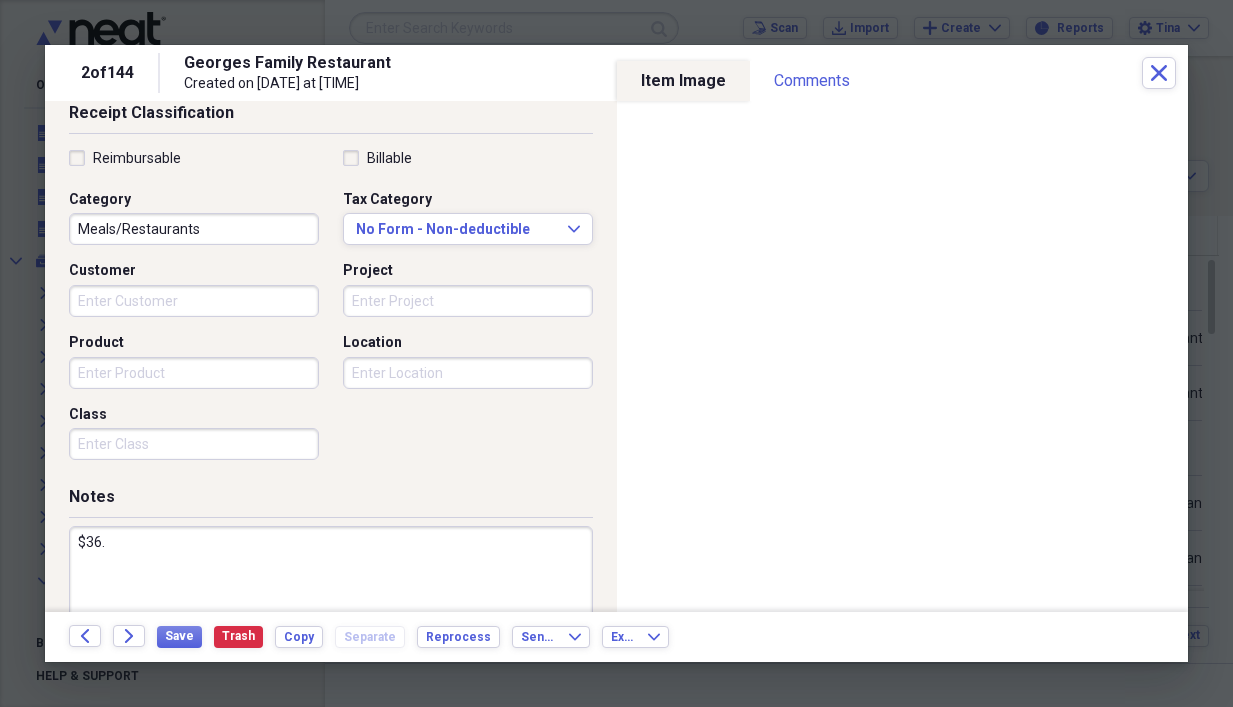 scroll, scrollTop: 503, scrollLeft: 0, axis: vertical 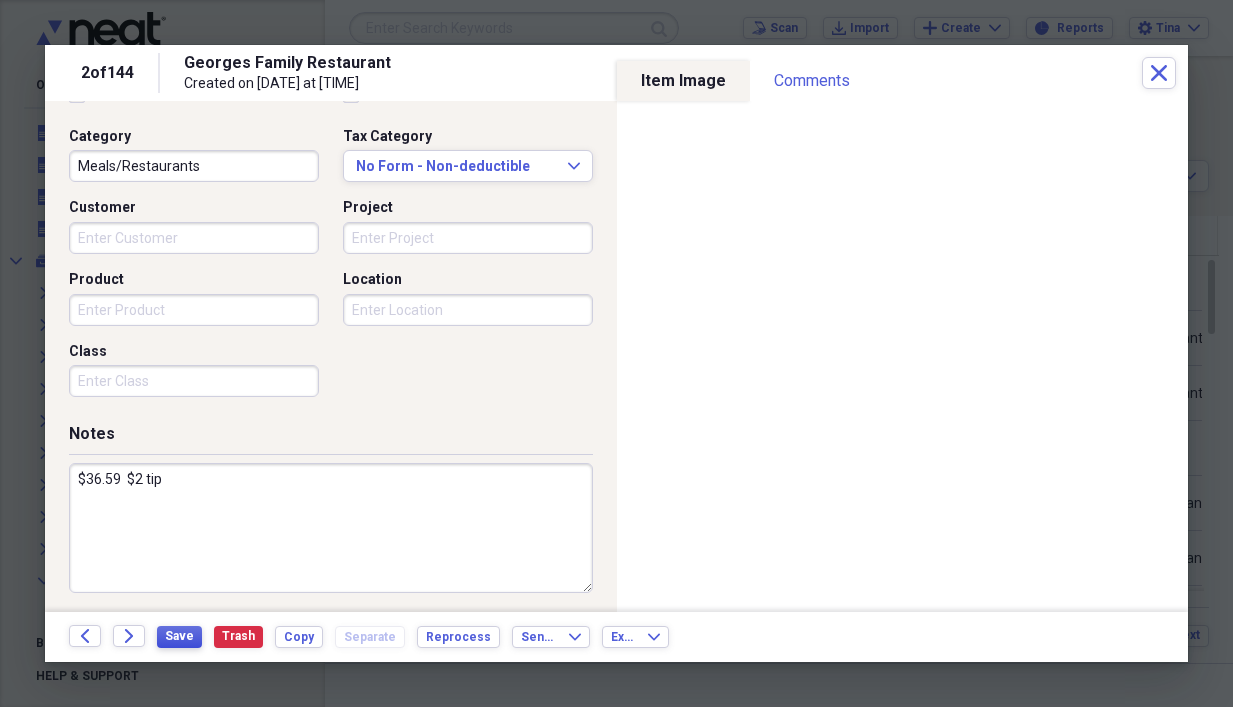 type on "$36.59  $2 tip" 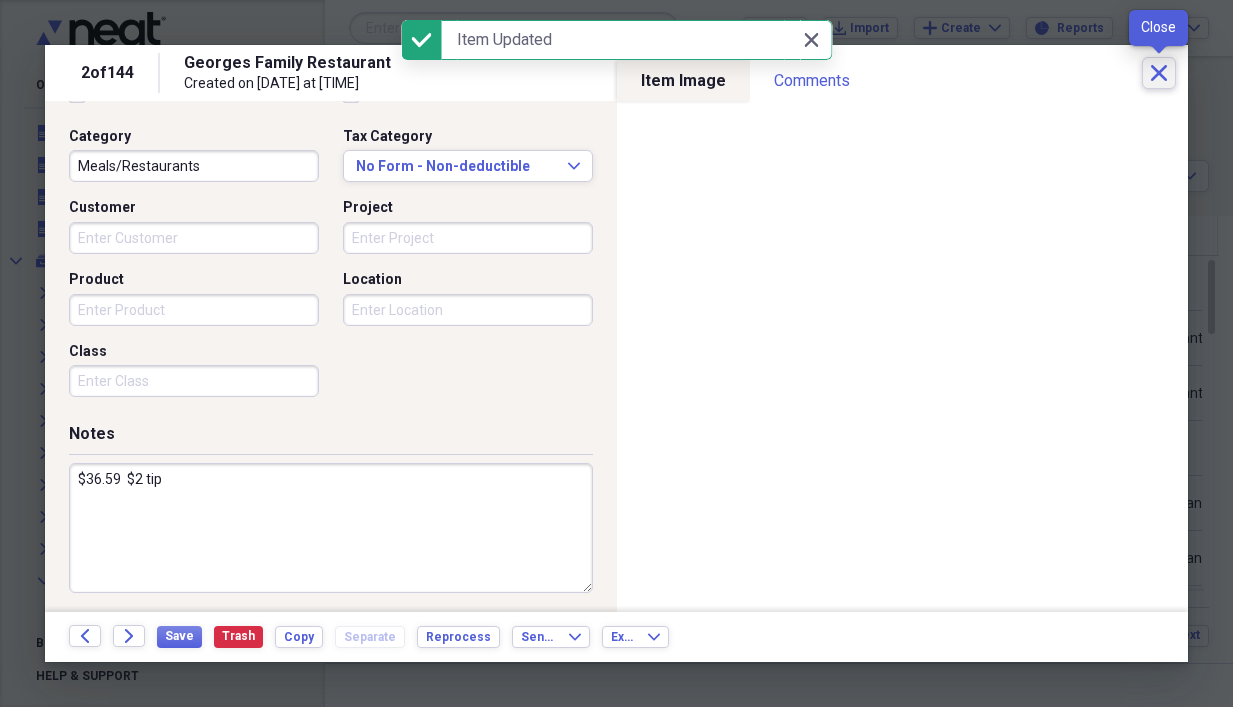 click 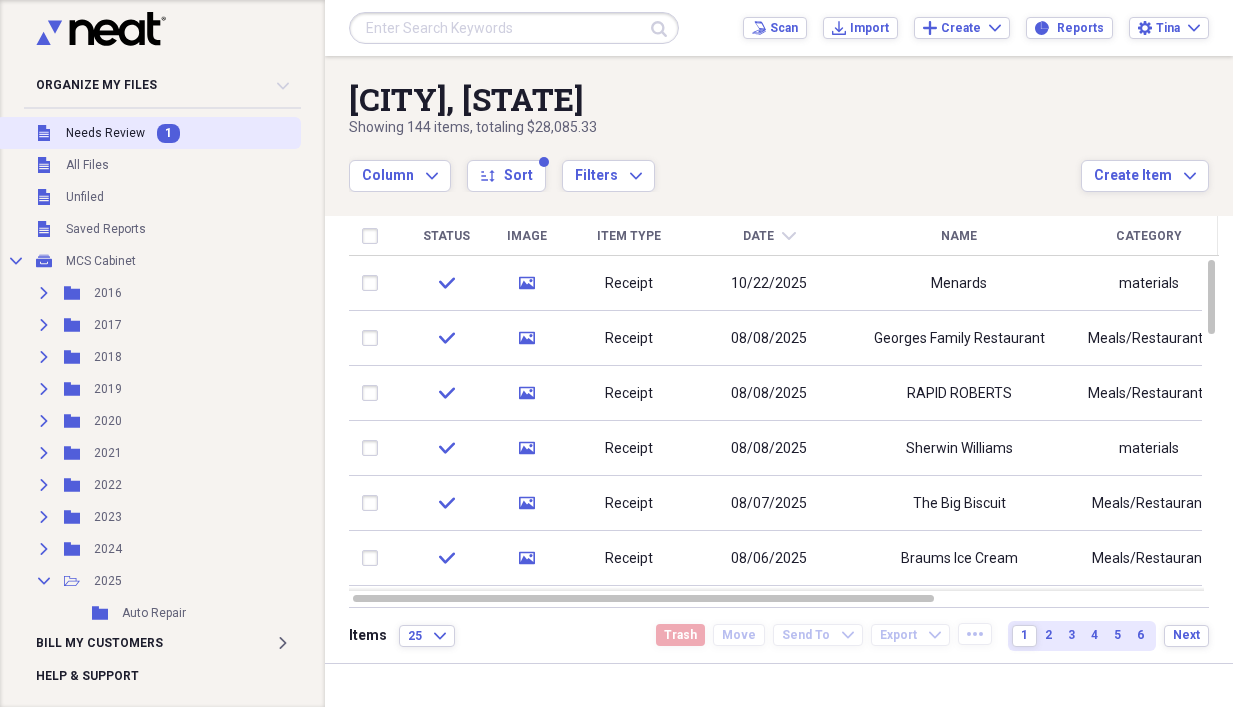 click on "Unfiled Needs Review 1" at bounding box center (148, 133) 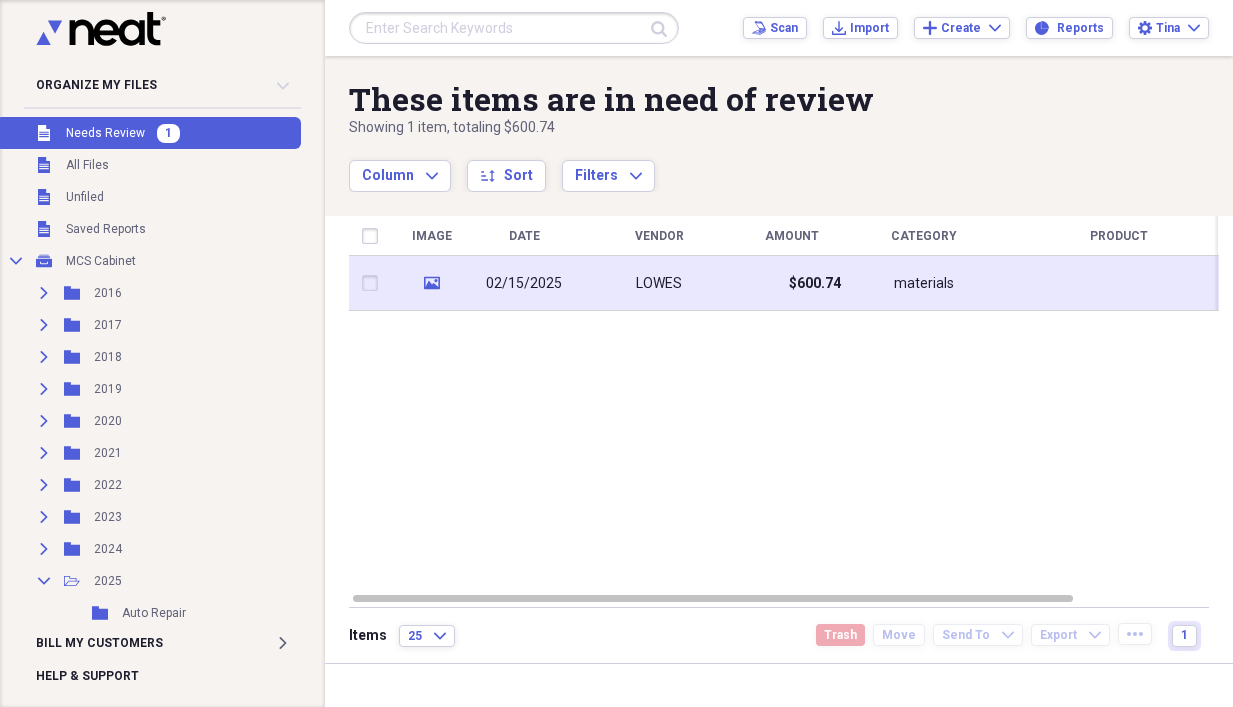 click on "LOWES" at bounding box center (659, 284) 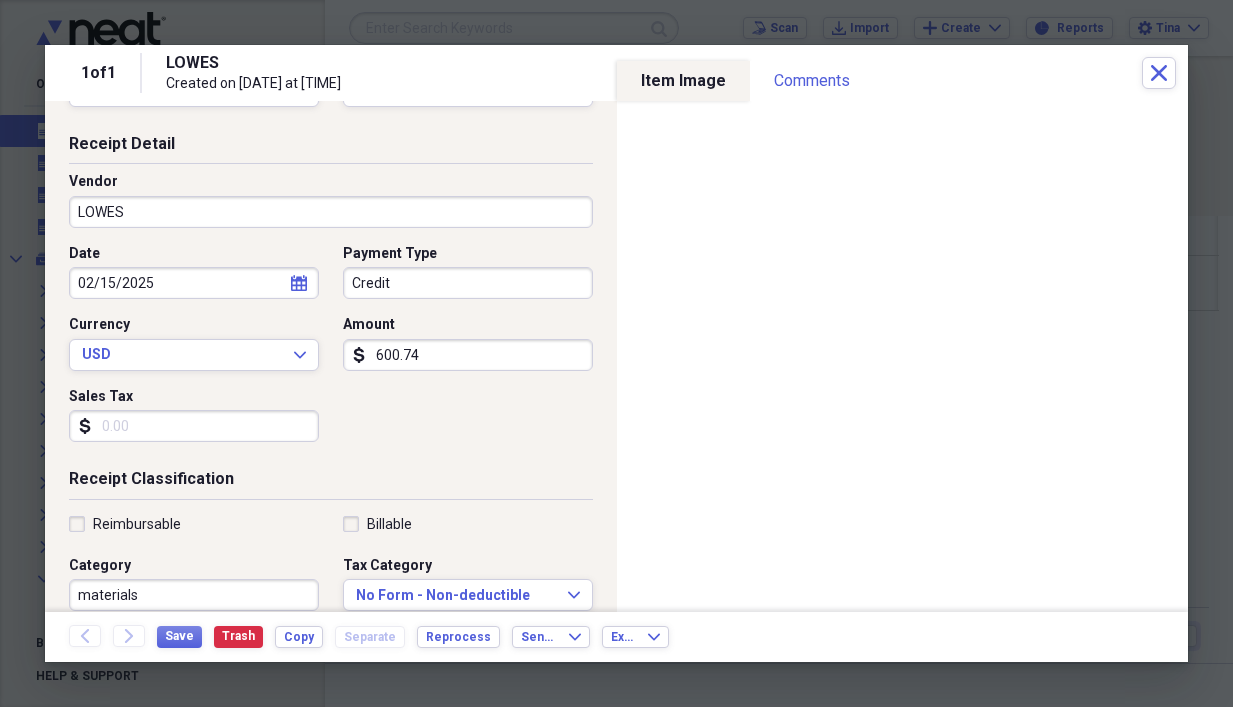 scroll, scrollTop: 100, scrollLeft: 0, axis: vertical 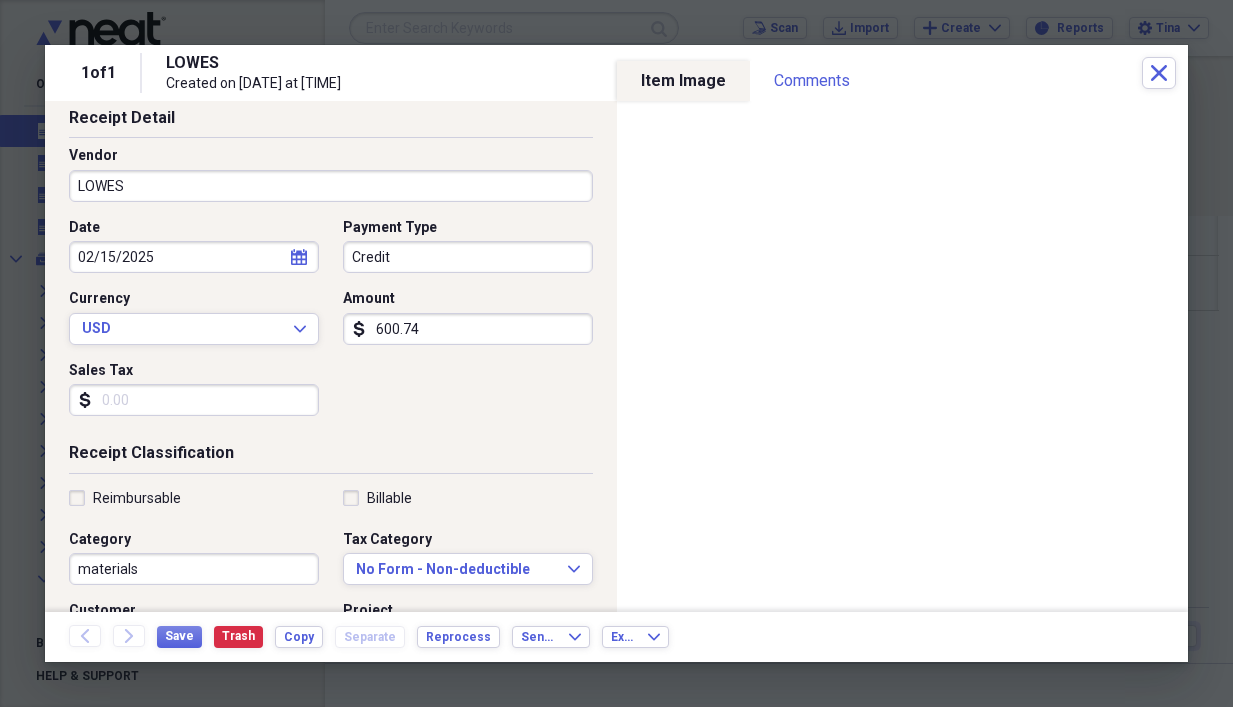 click on "Sales Tax" at bounding box center (194, 400) 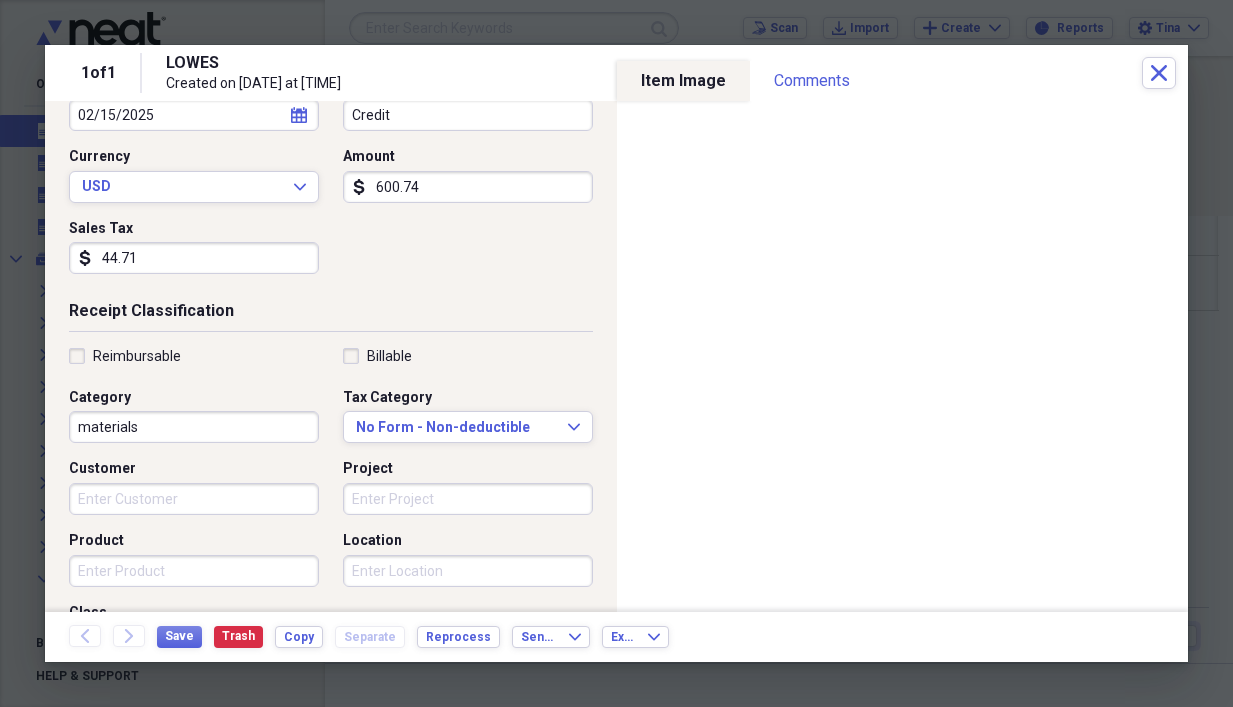 scroll, scrollTop: 400, scrollLeft: 0, axis: vertical 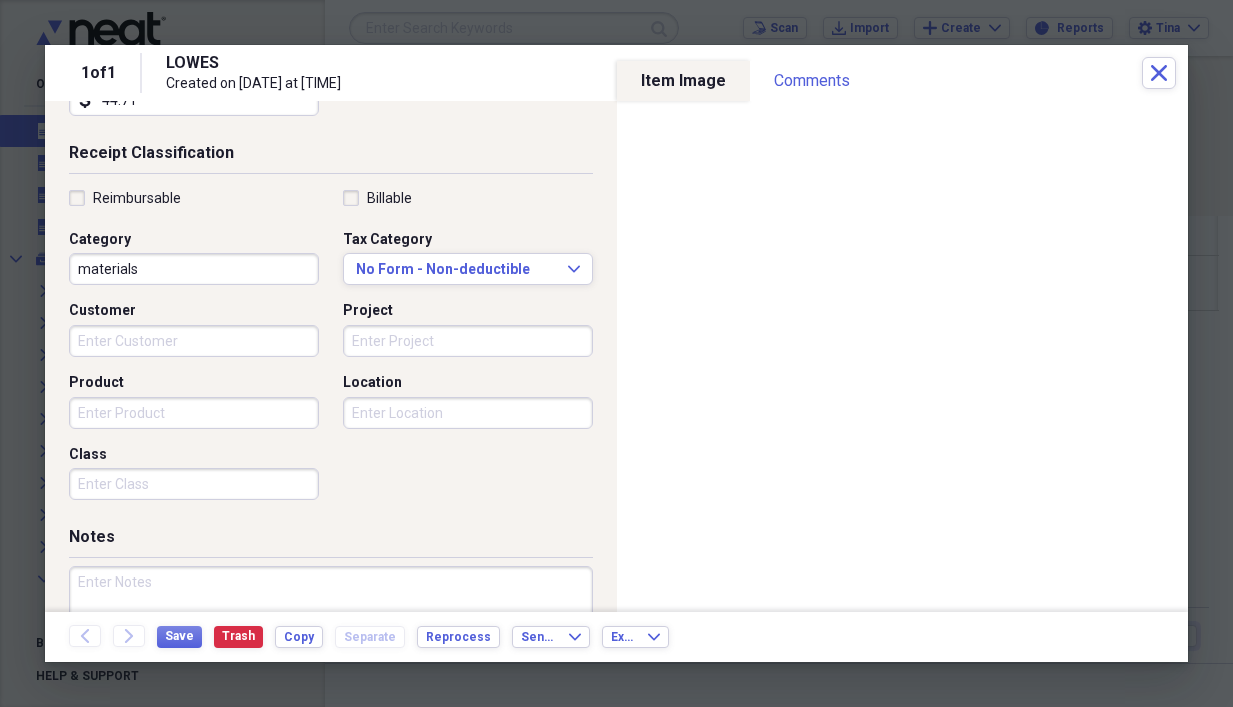 type on "44.71" 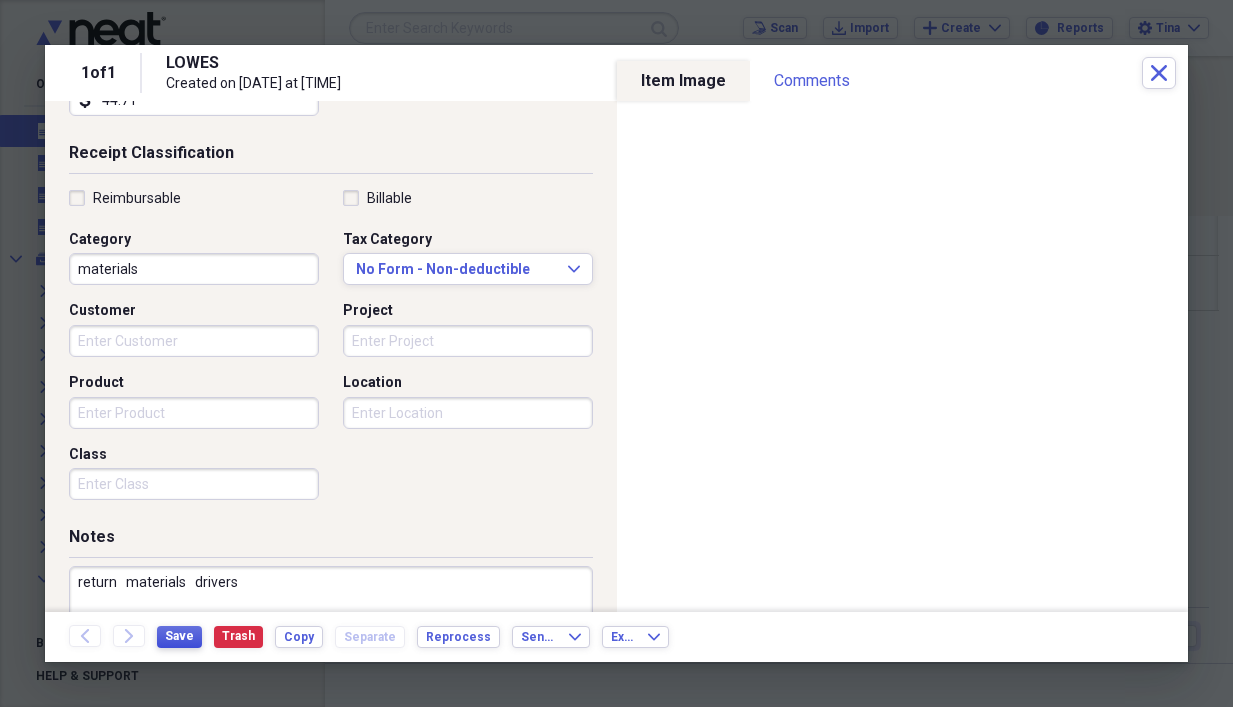 type on "return   materials   drivers" 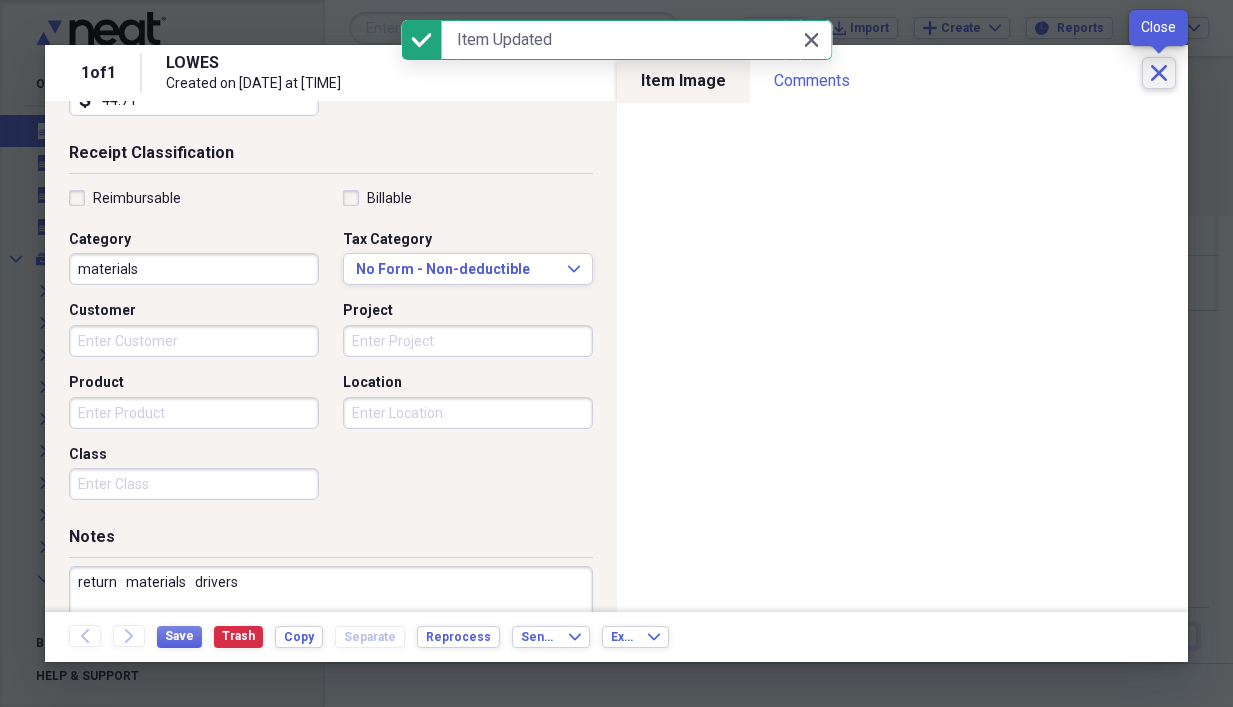 click on "Close" 